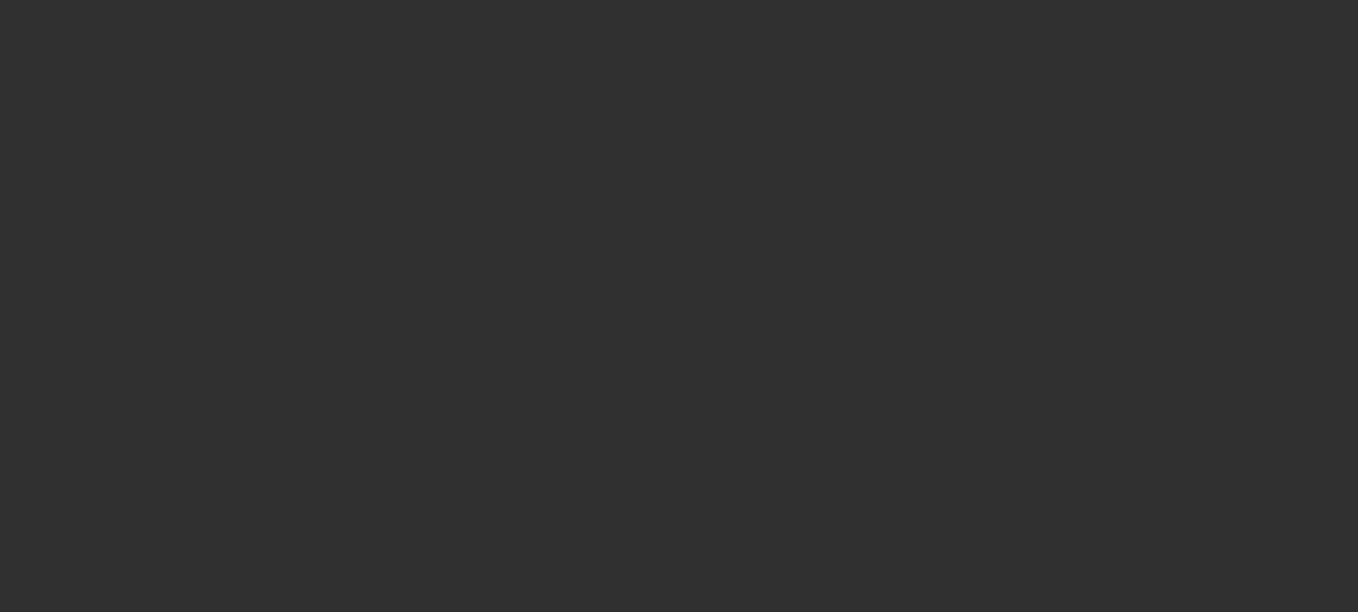 scroll, scrollTop: 0, scrollLeft: 0, axis: both 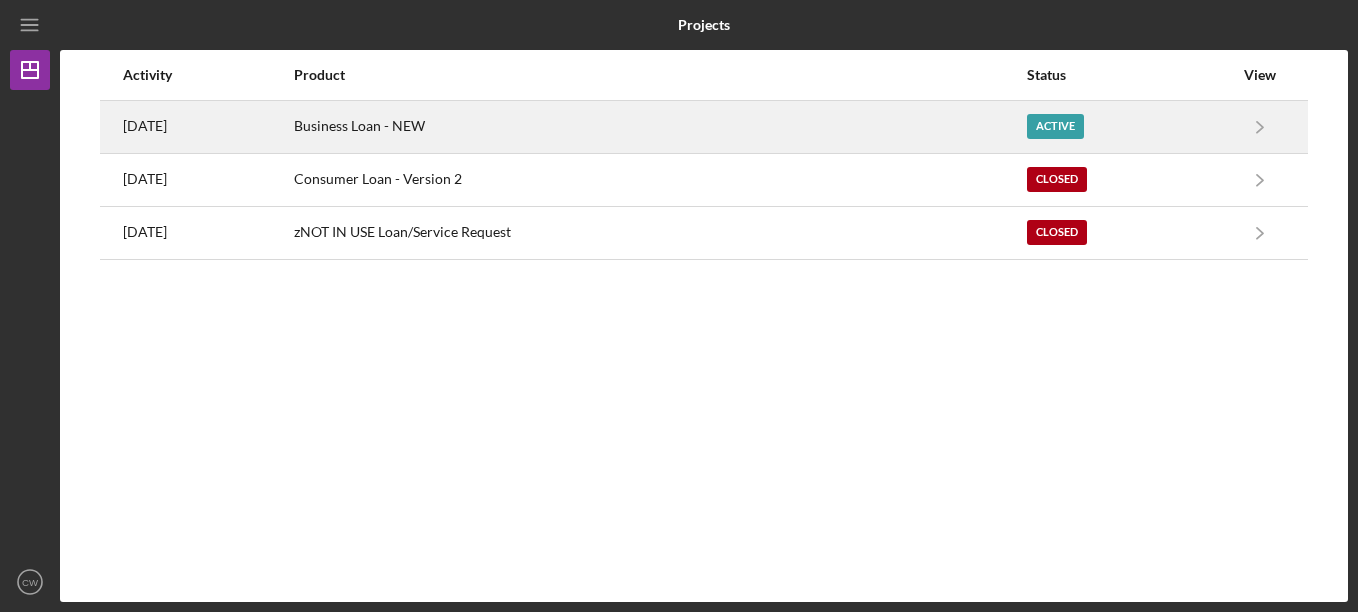 click on "Business Loan - NEW" at bounding box center (660, 127) 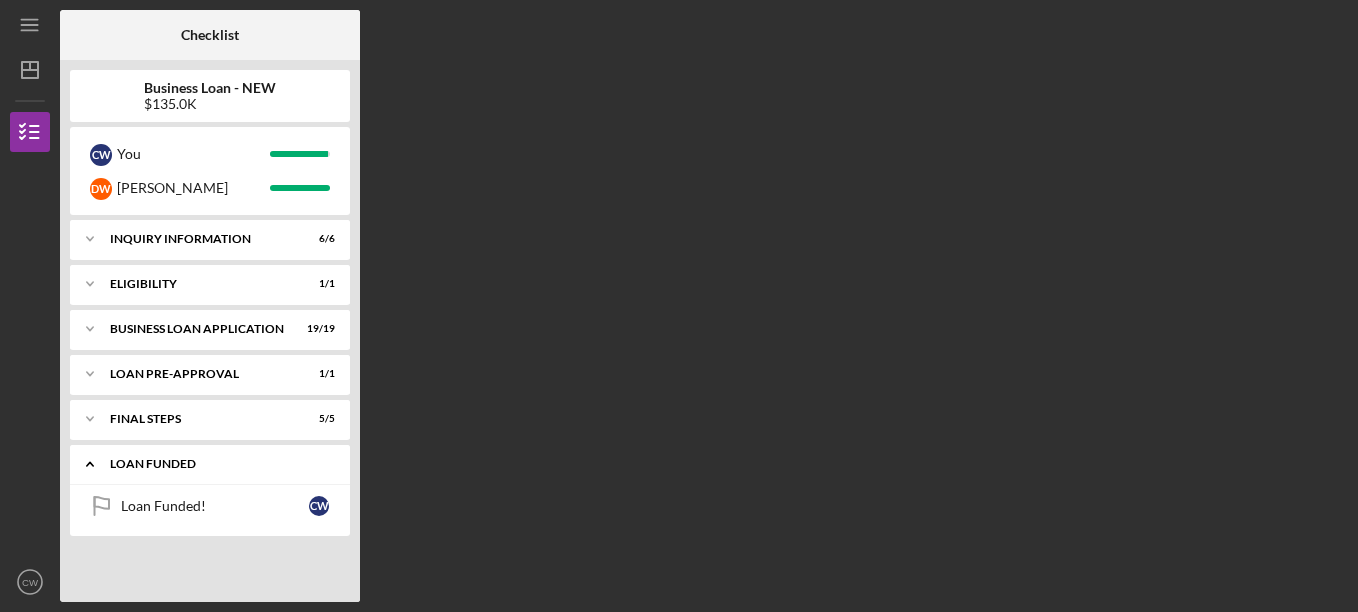 click on "LOAN FUNDED" at bounding box center (217, 464) 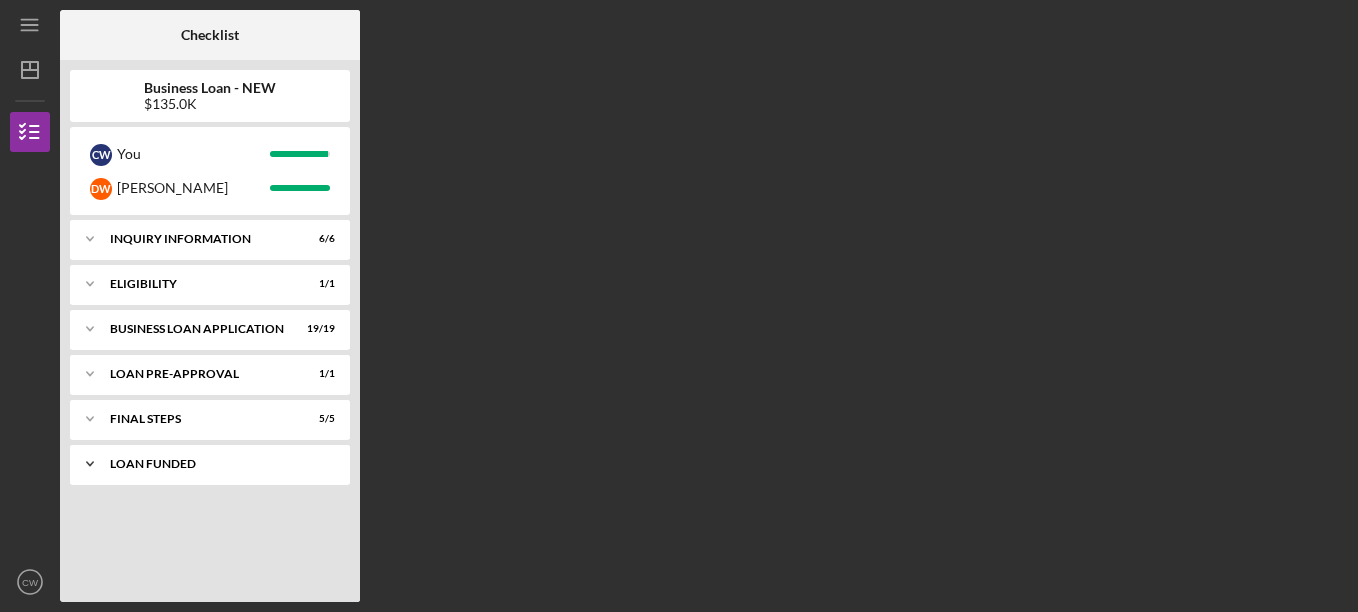 click on "LOAN FUNDED" at bounding box center [217, 464] 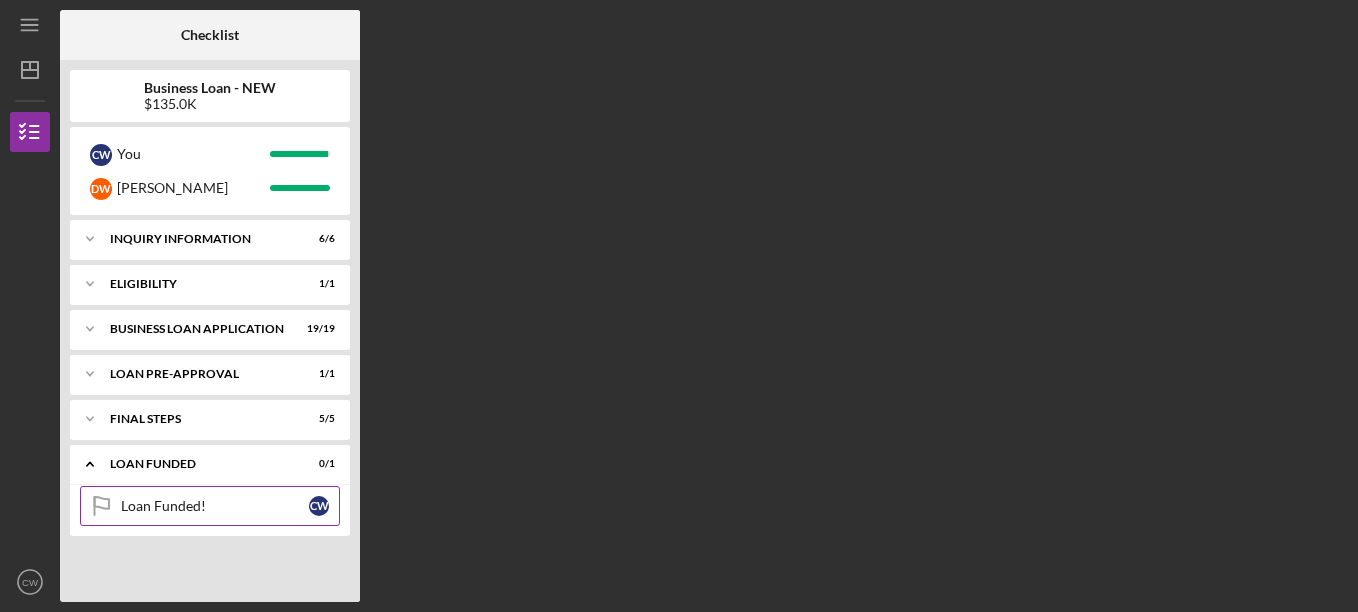 click on "Loan Funded!" at bounding box center (215, 506) 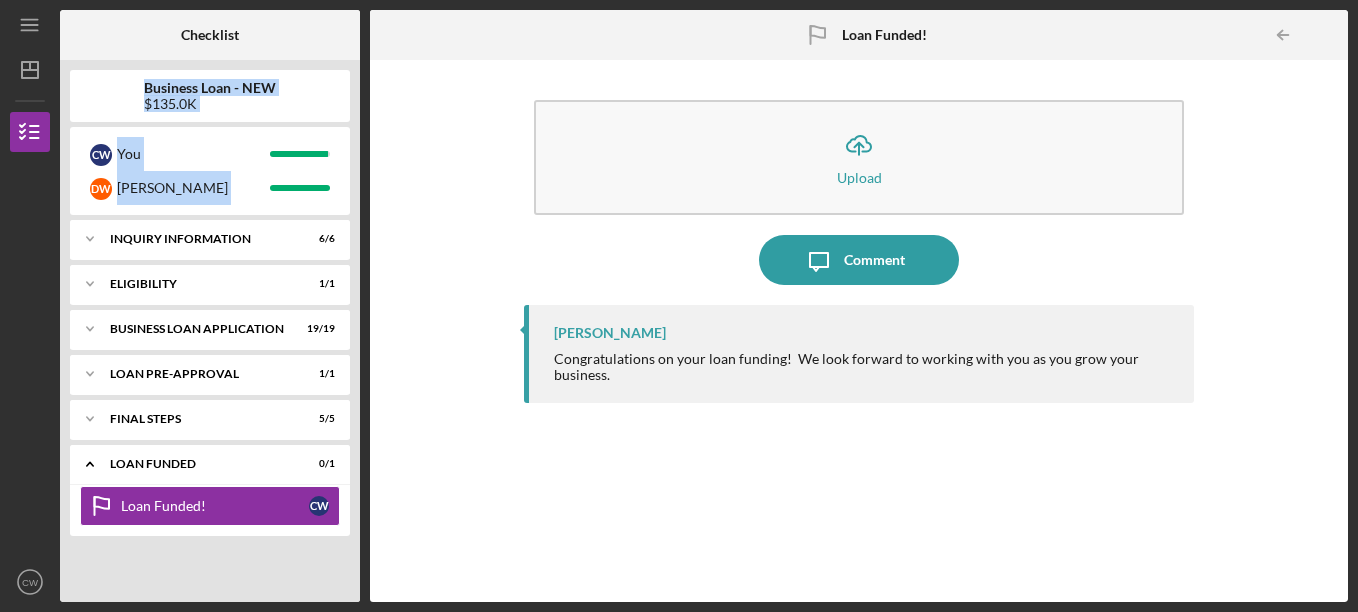 drag, startPoint x: 355, startPoint y: 41, endPoint x: 706, endPoint y: -90, distance: 374.64917 